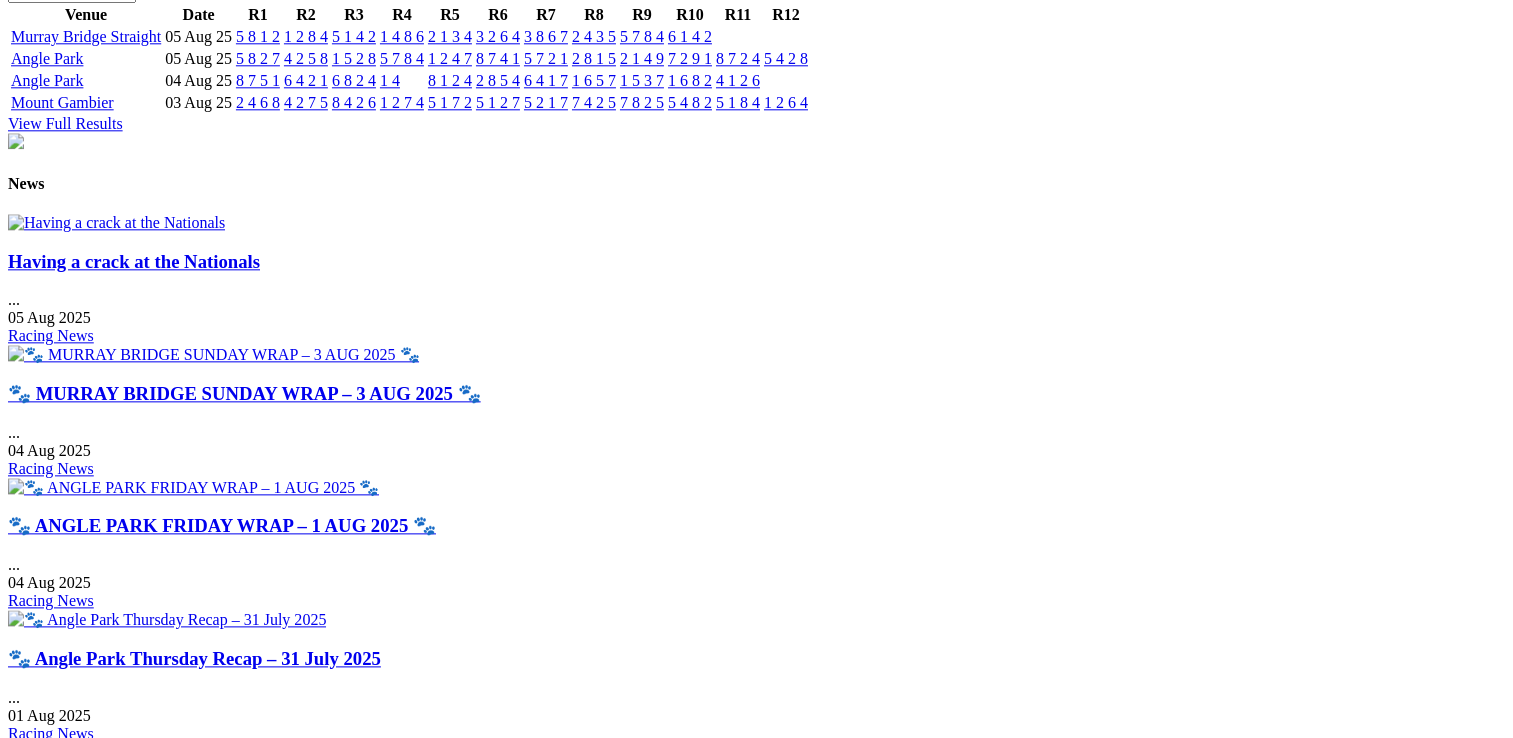 scroll, scrollTop: 2400, scrollLeft: 0, axis: vertical 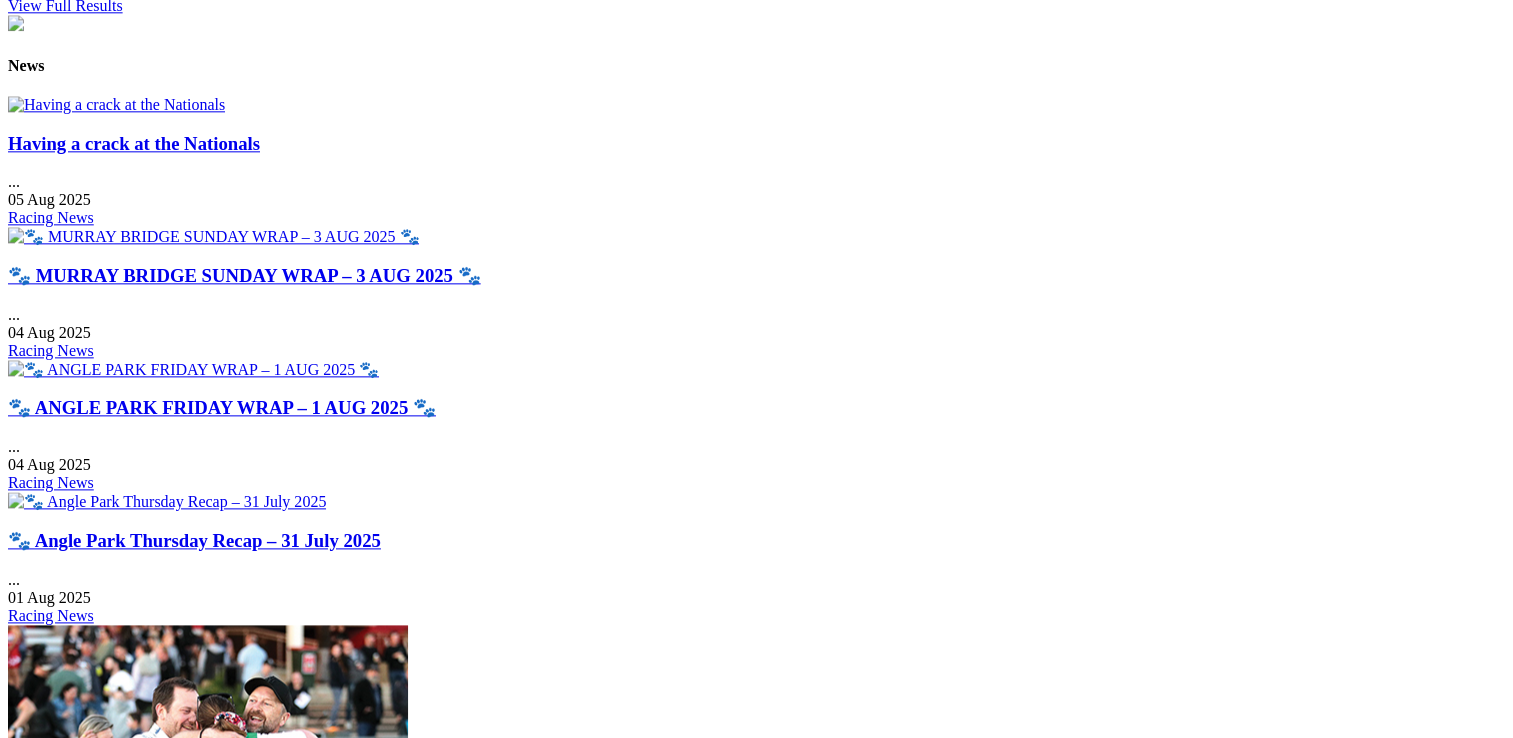 click on "Having a crack at the Nationals" at bounding box center (134, 143) 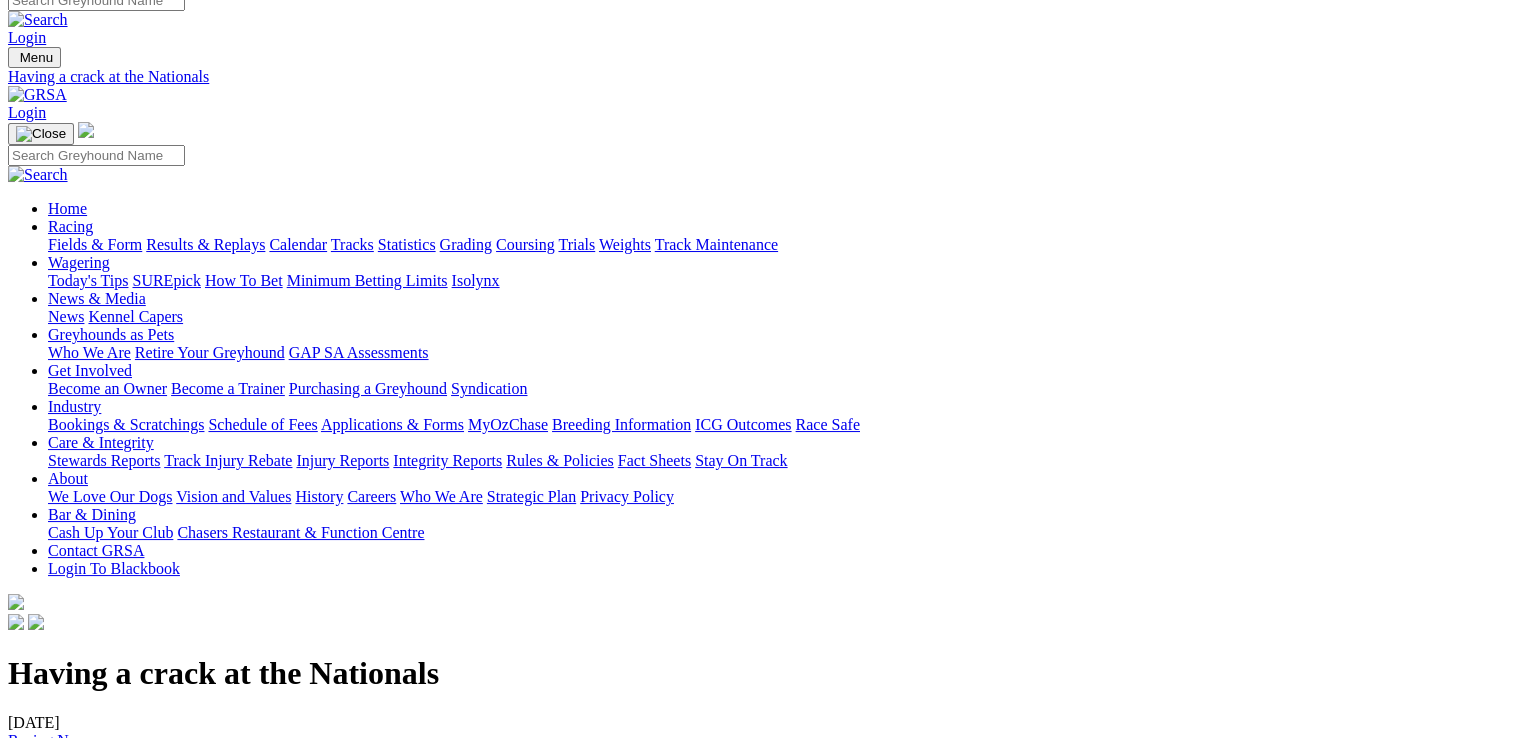 scroll, scrollTop: 0, scrollLeft: 0, axis: both 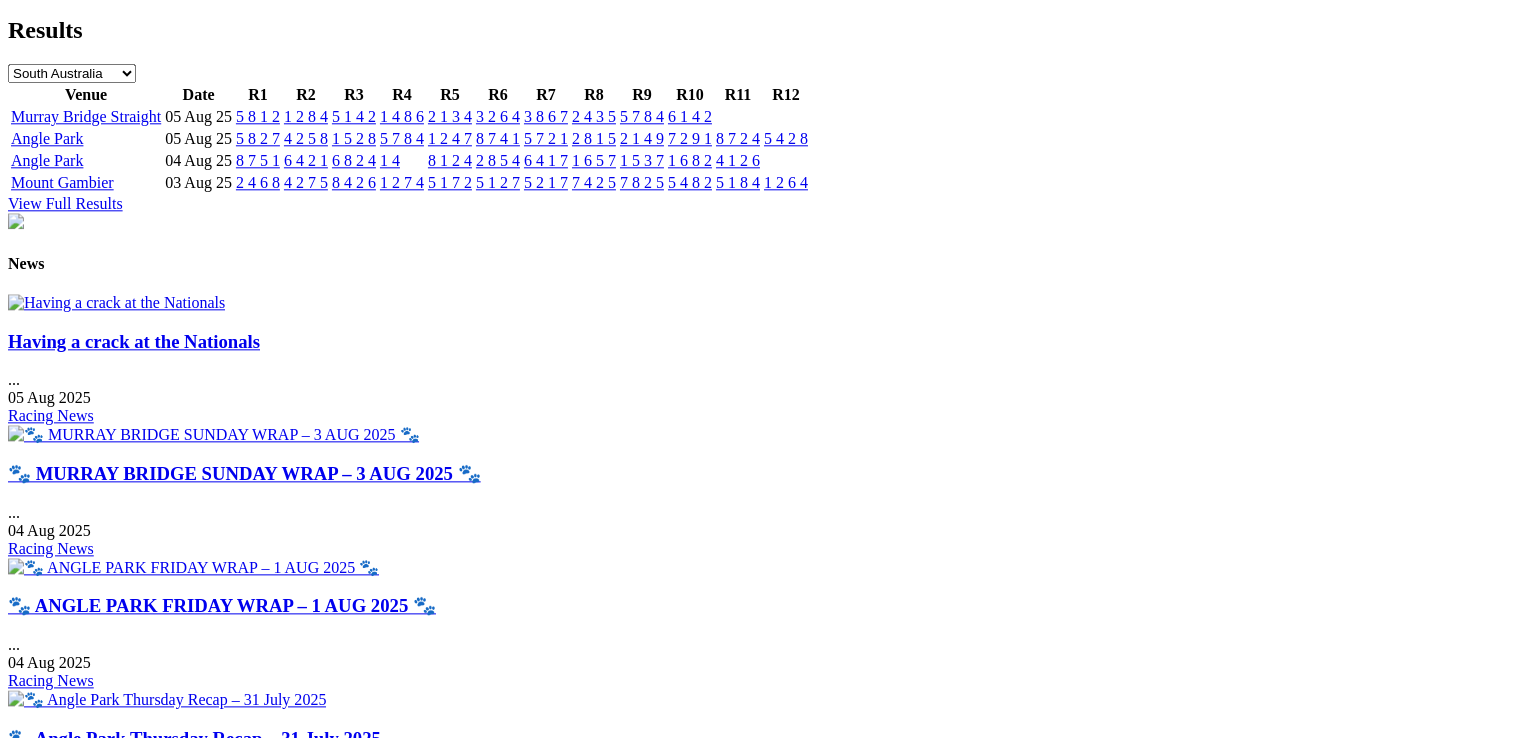click on "🐾 Angle Park Thursday Recap – 31 July 2025" at bounding box center (194, 738) 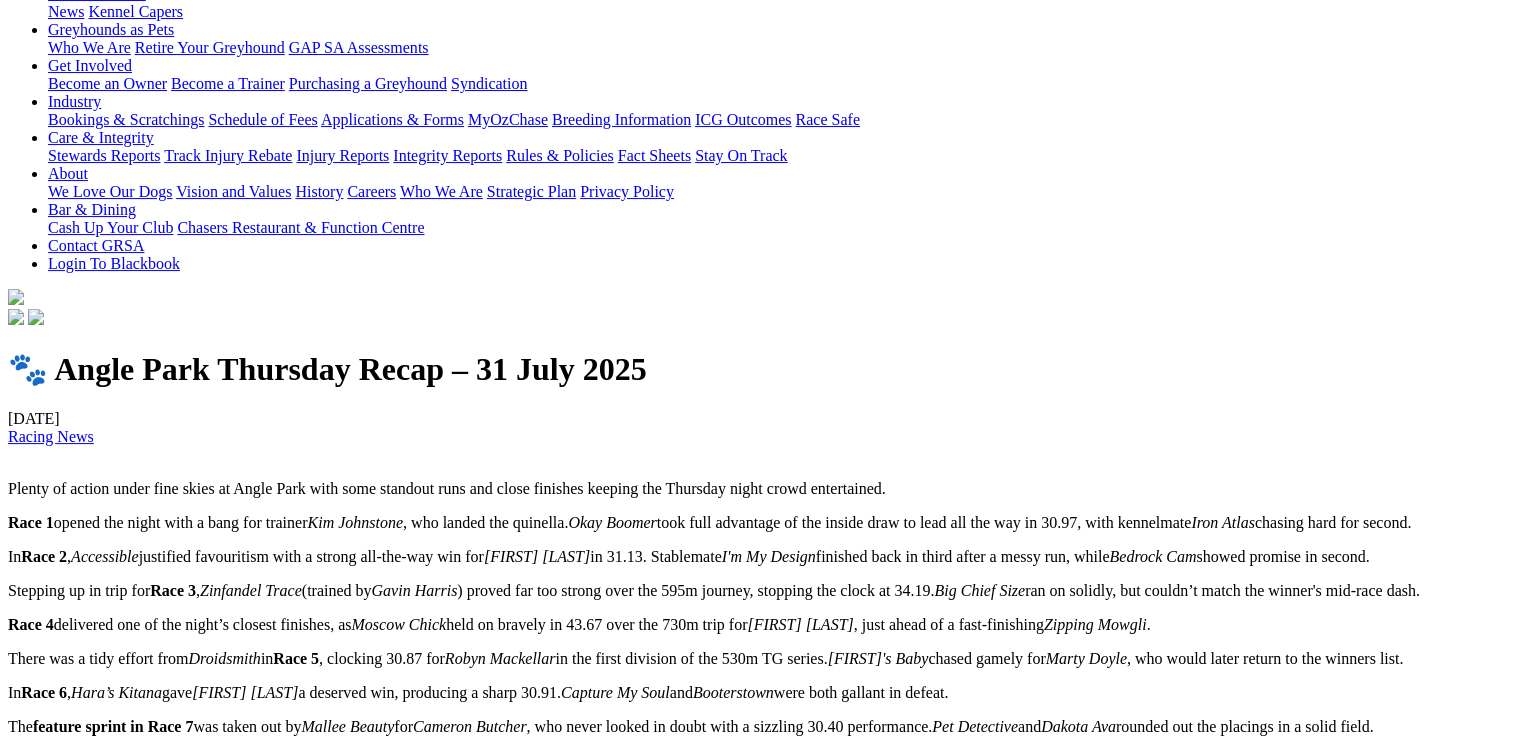 scroll, scrollTop: 0, scrollLeft: 0, axis: both 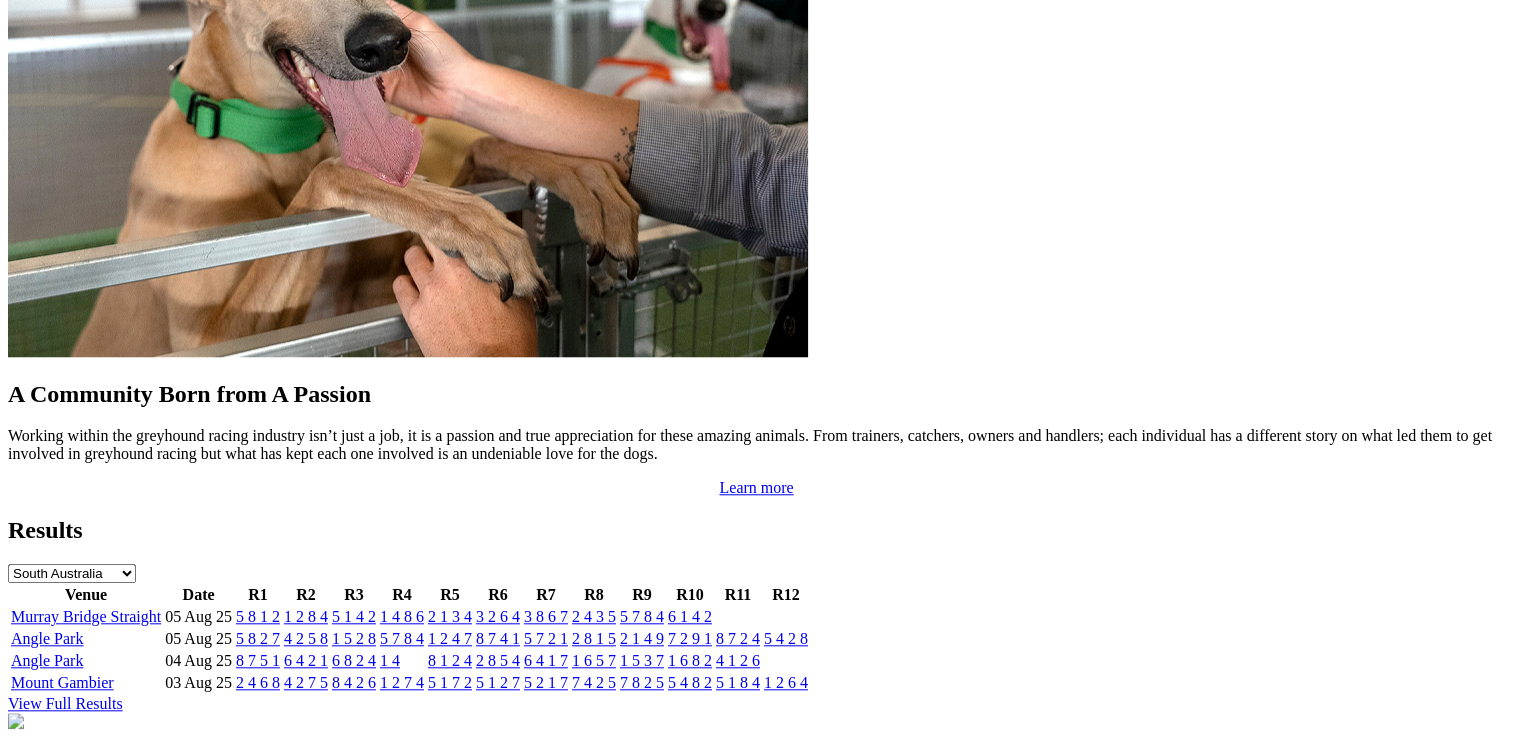 click on "5 4 2 8" at bounding box center [786, 638] 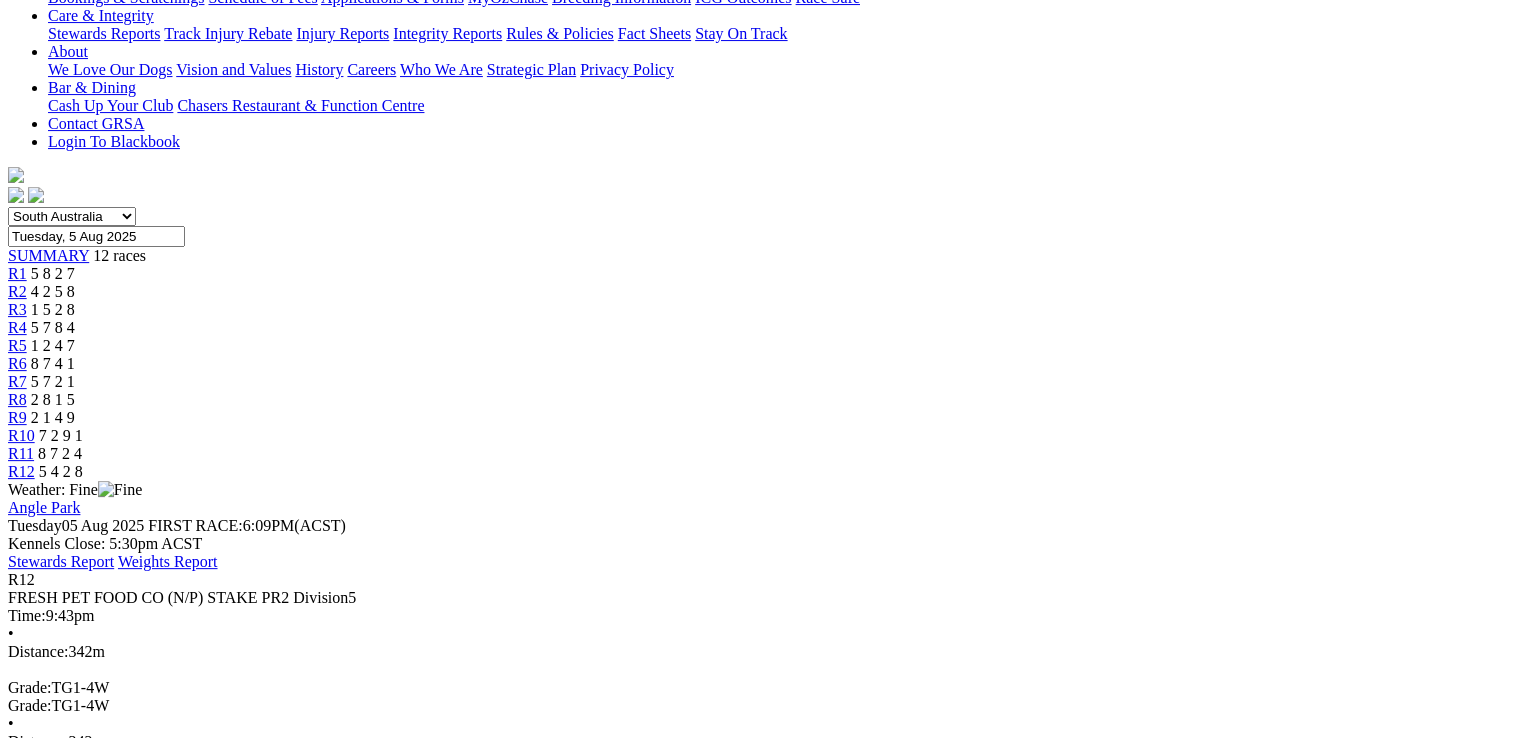 scroll, scrollTop: 400, scrollLeft: 0, axis: vertical 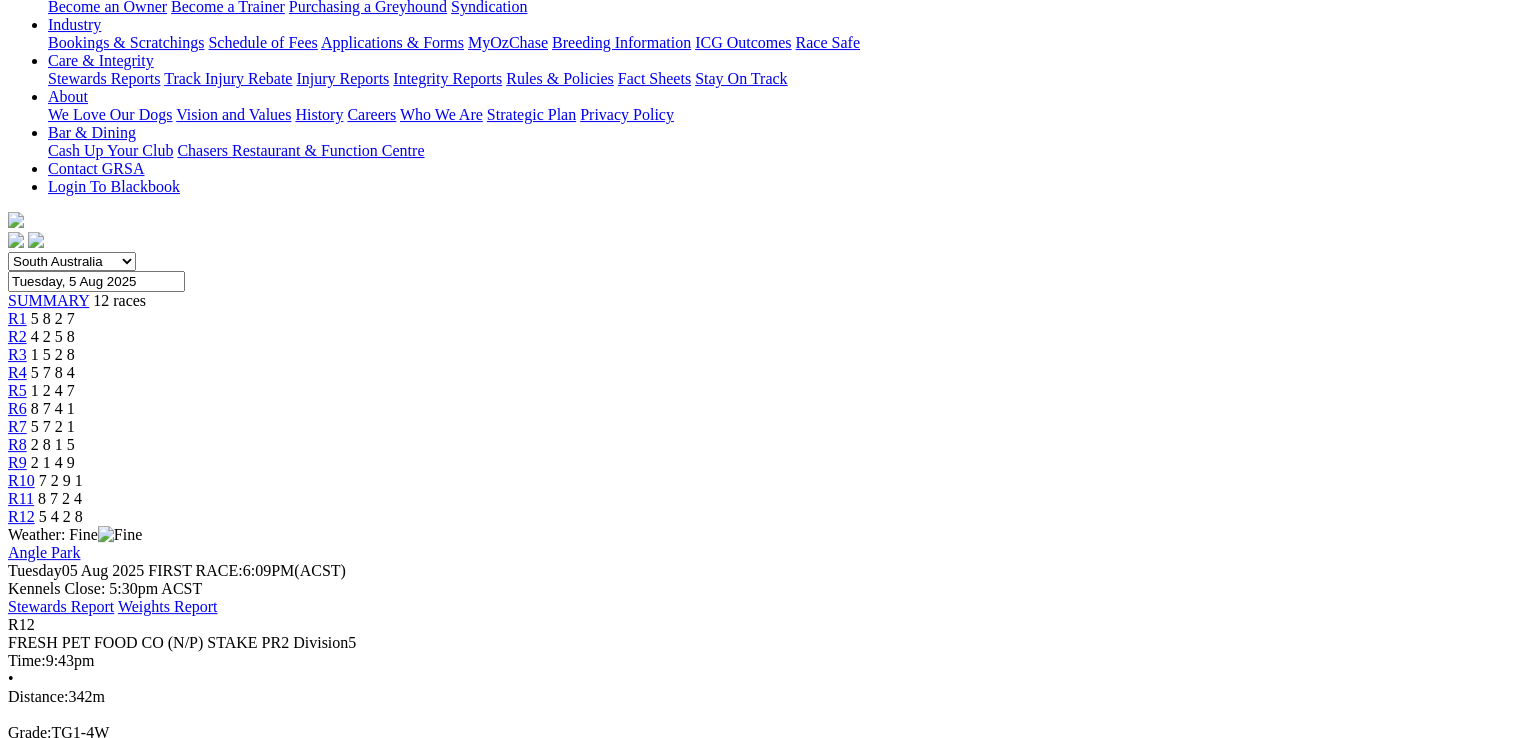 click at bounding box center [146, 1381] 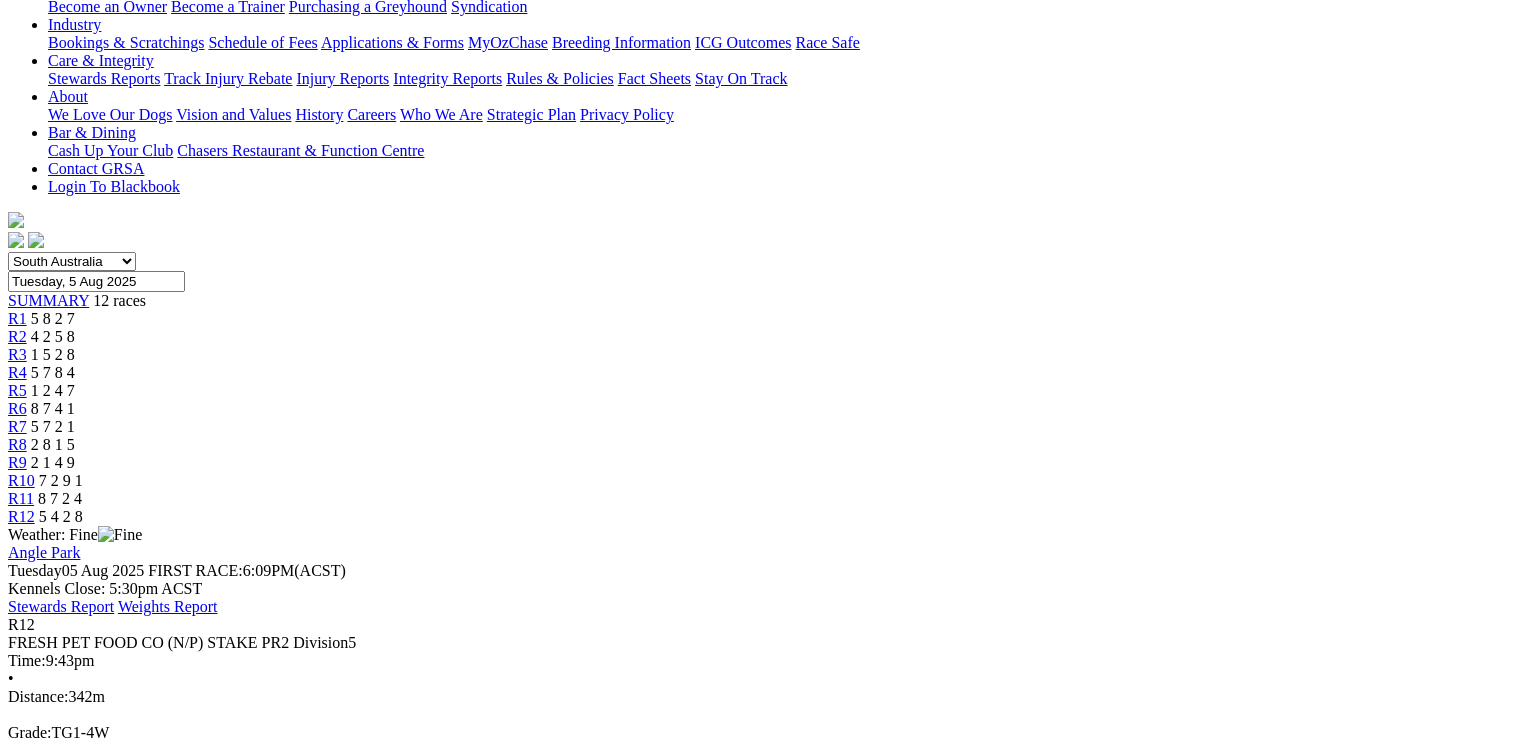 click at bounding box center (16, 4174) 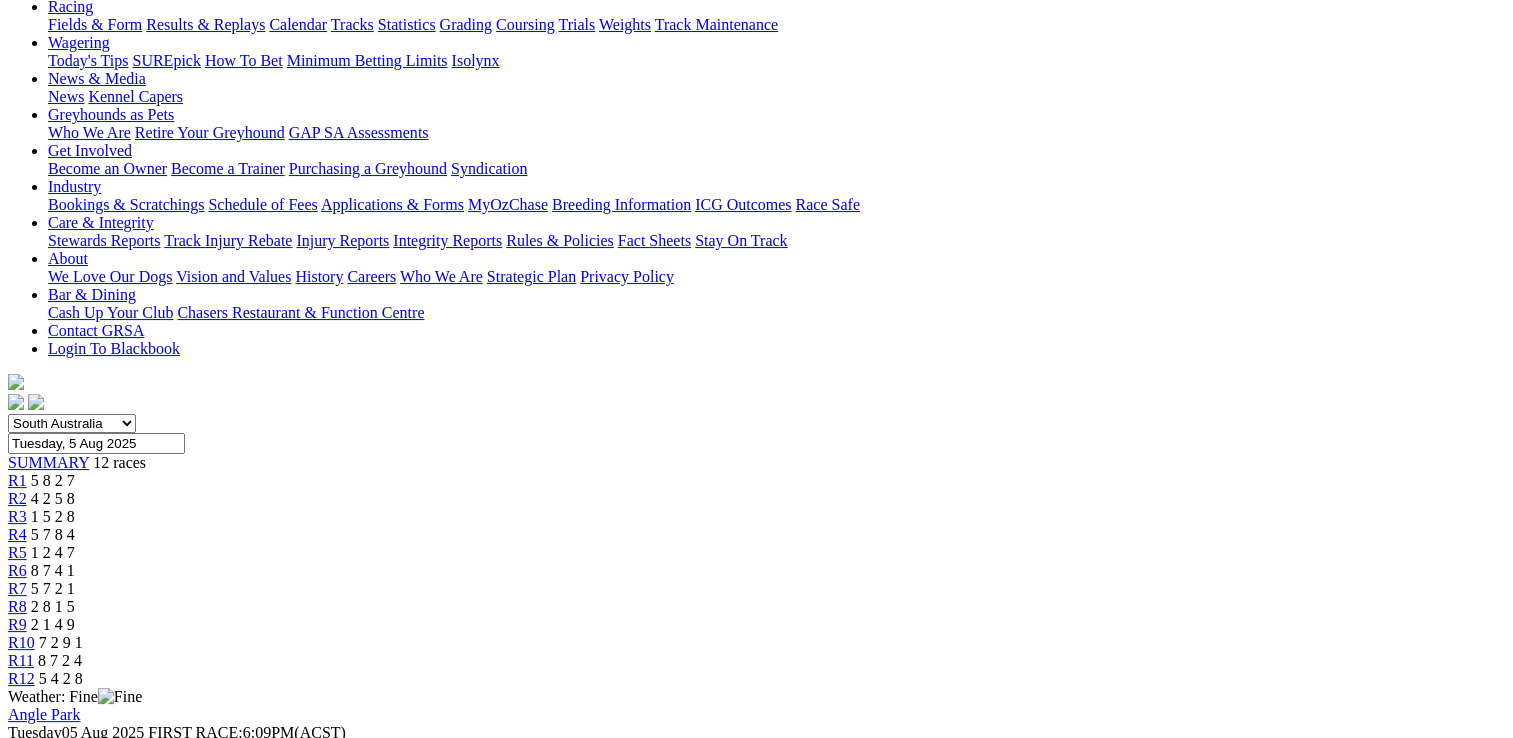 scroll, scrollTop: 0, scrollLeft: 0, axis: both 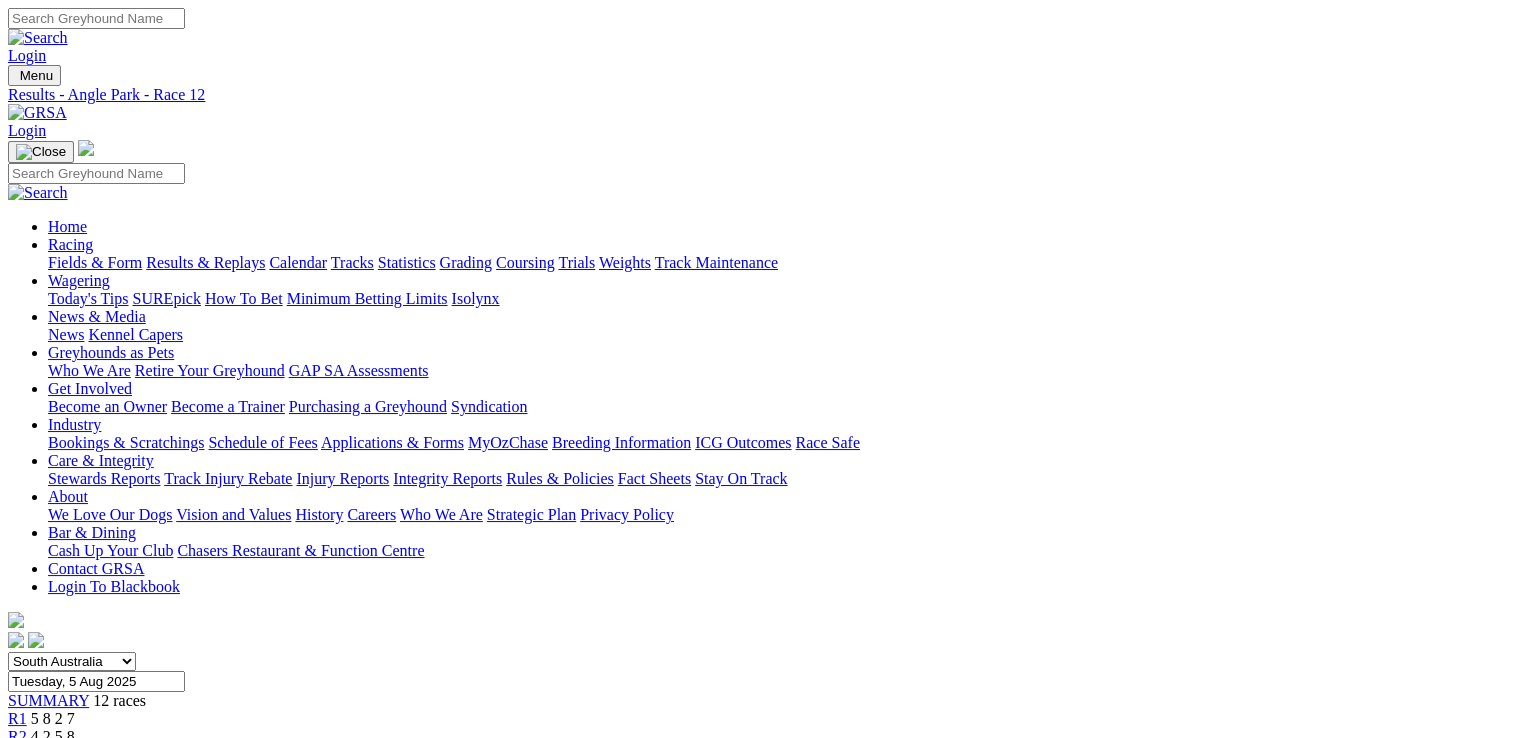 click on "Stewards Report" at bounding box center (61, 1006) 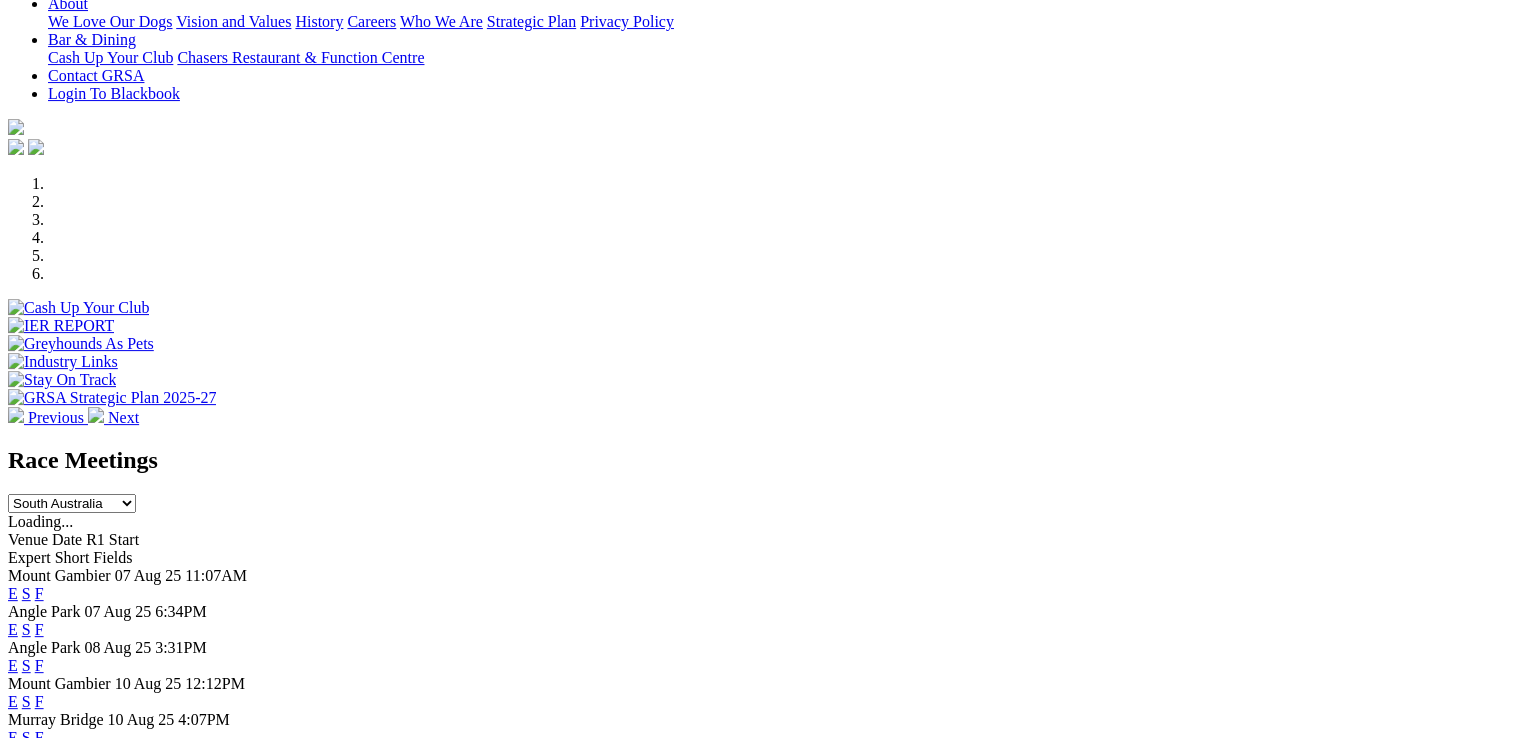 scroll, scrollTop: 700, scrollLeft: 0, axis: vertical 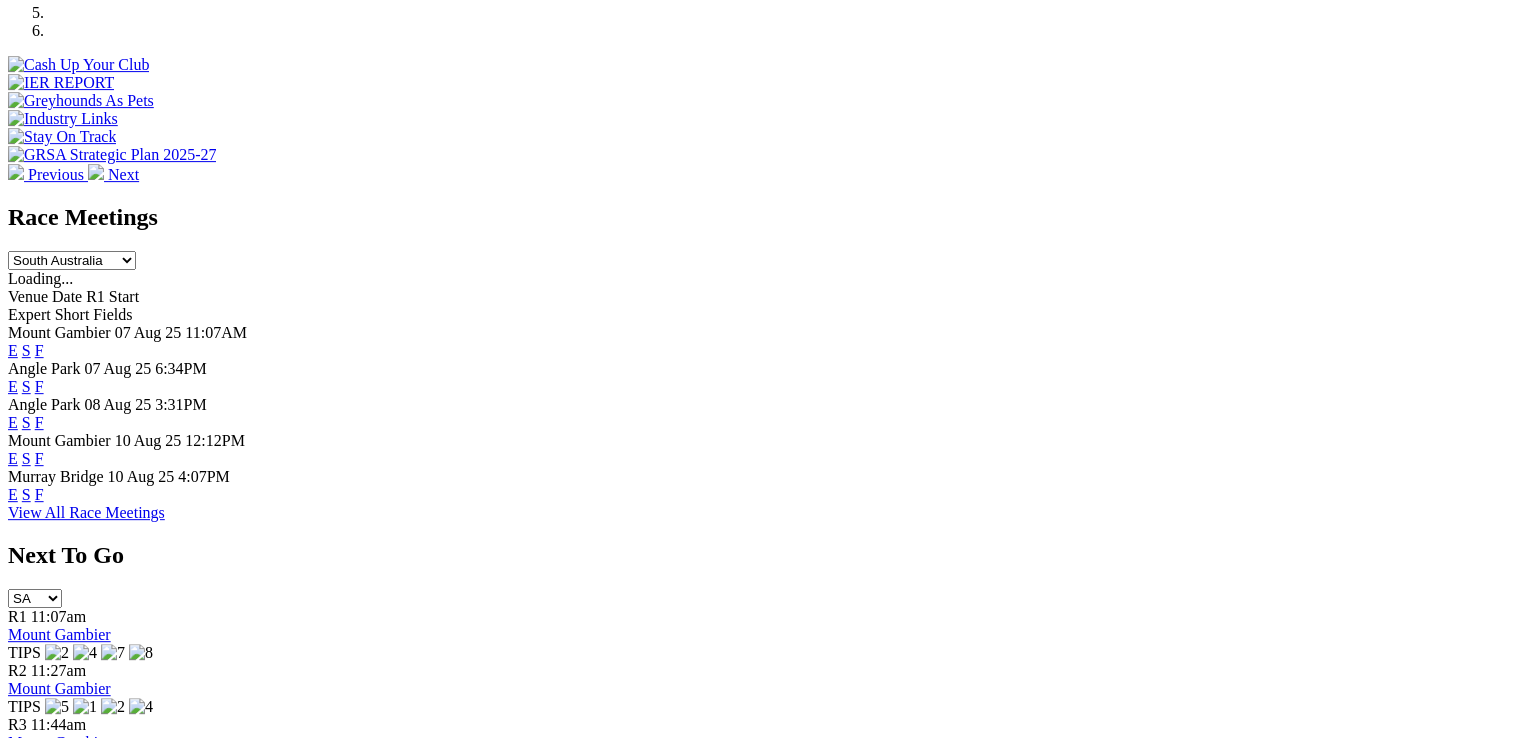 click on "F" at bounding box center (39, 386) 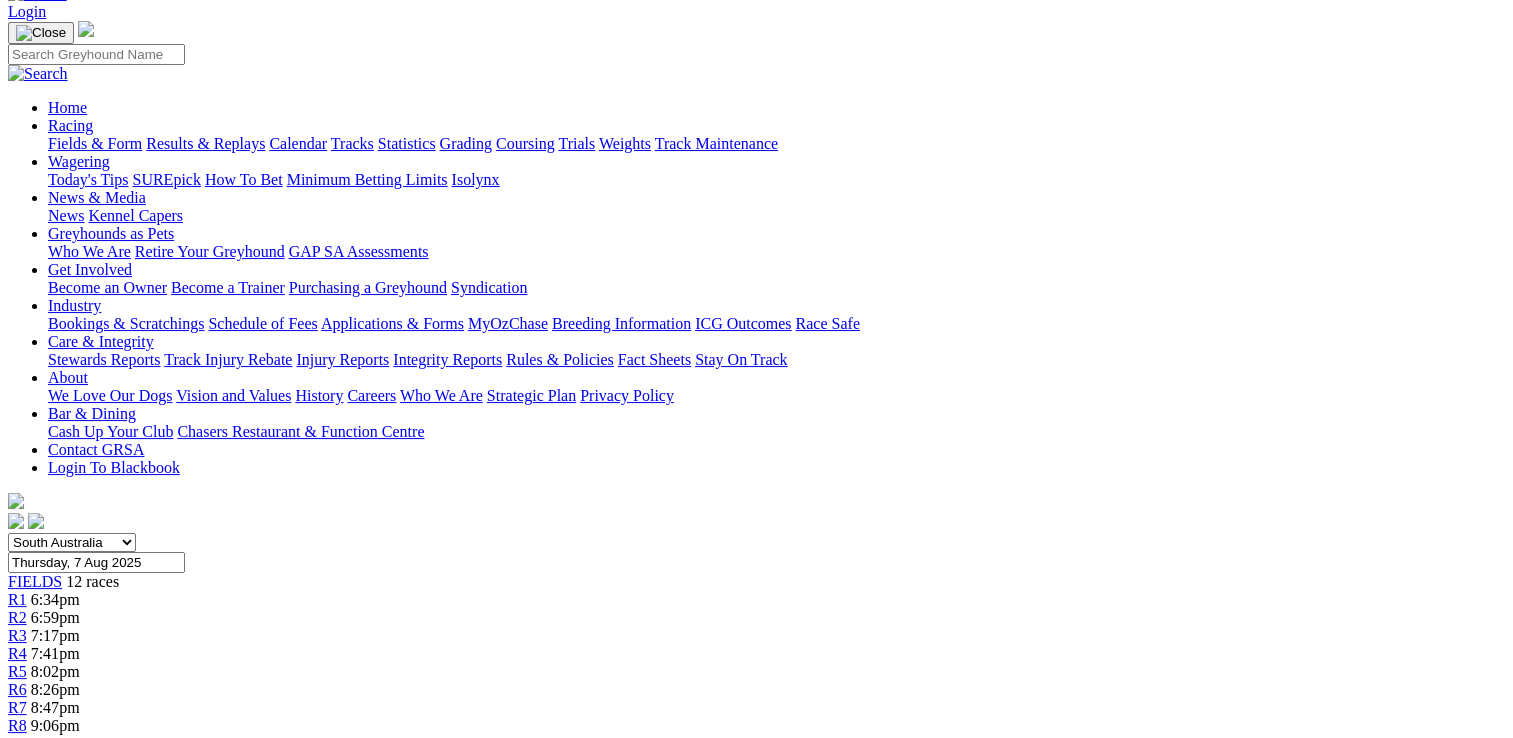 scroll, scrollTop: 300, scrollLeft: 0, axis: vertical 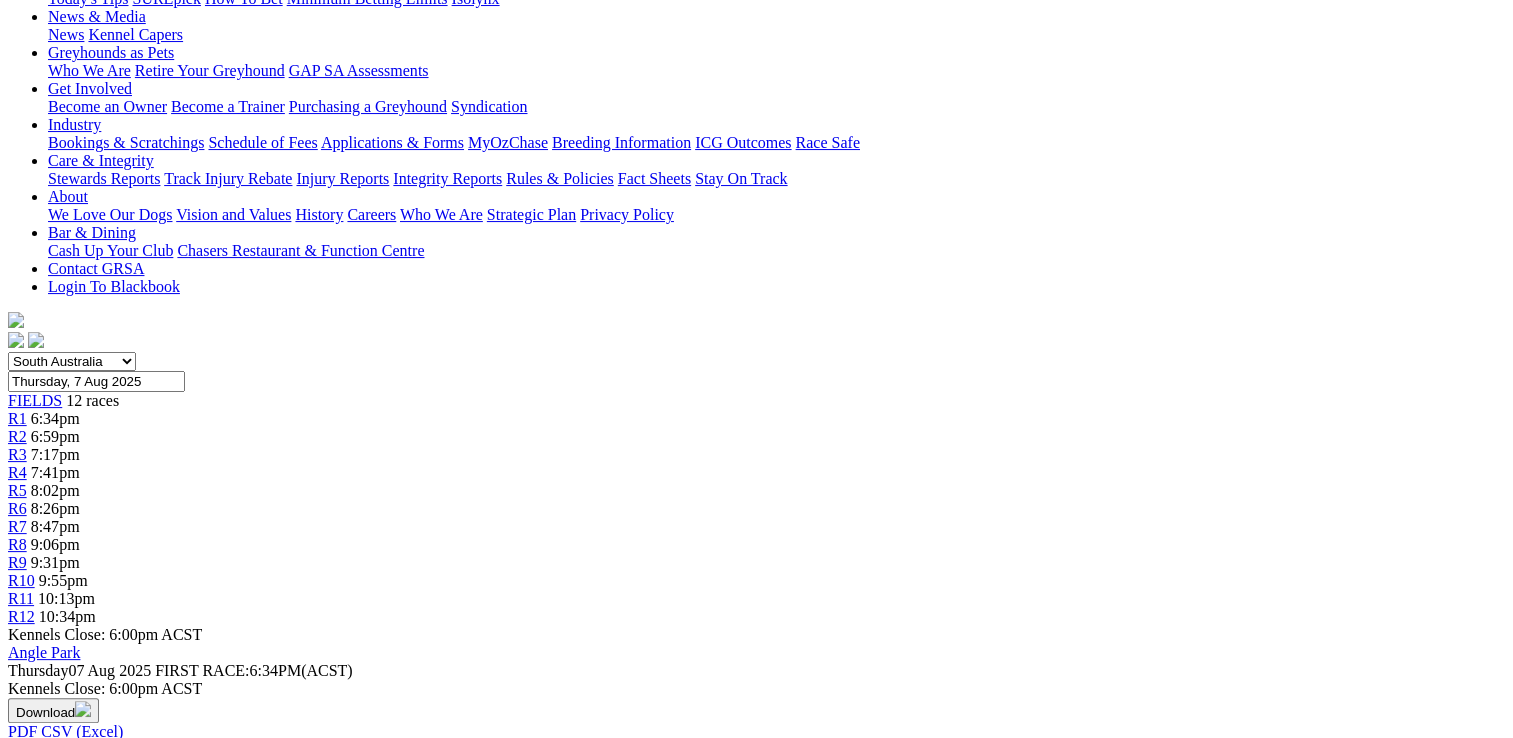 click on "Black Noir" at bounding box center (153, 1384) 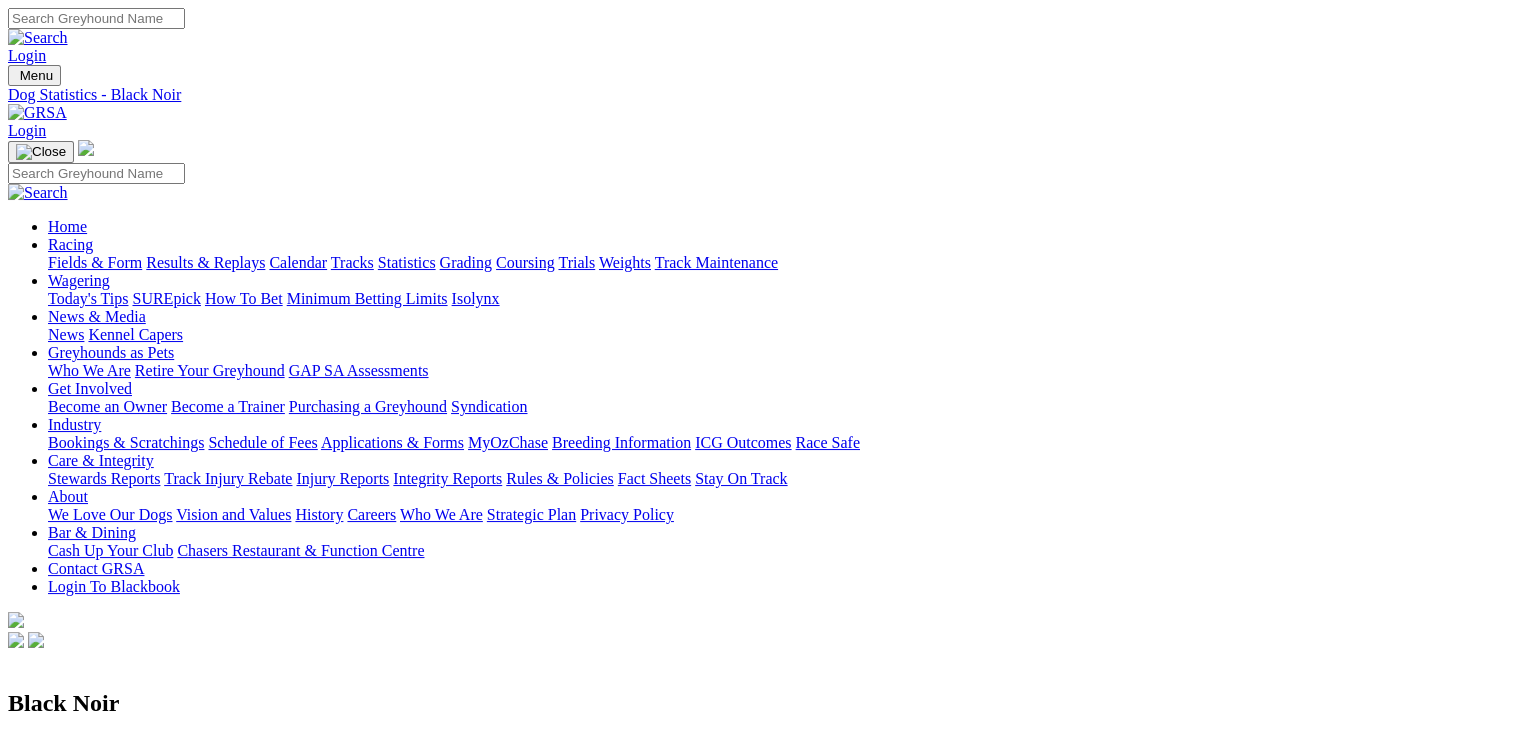 scroll, scrollTop: 0, scrollLeft: 0, axis: both 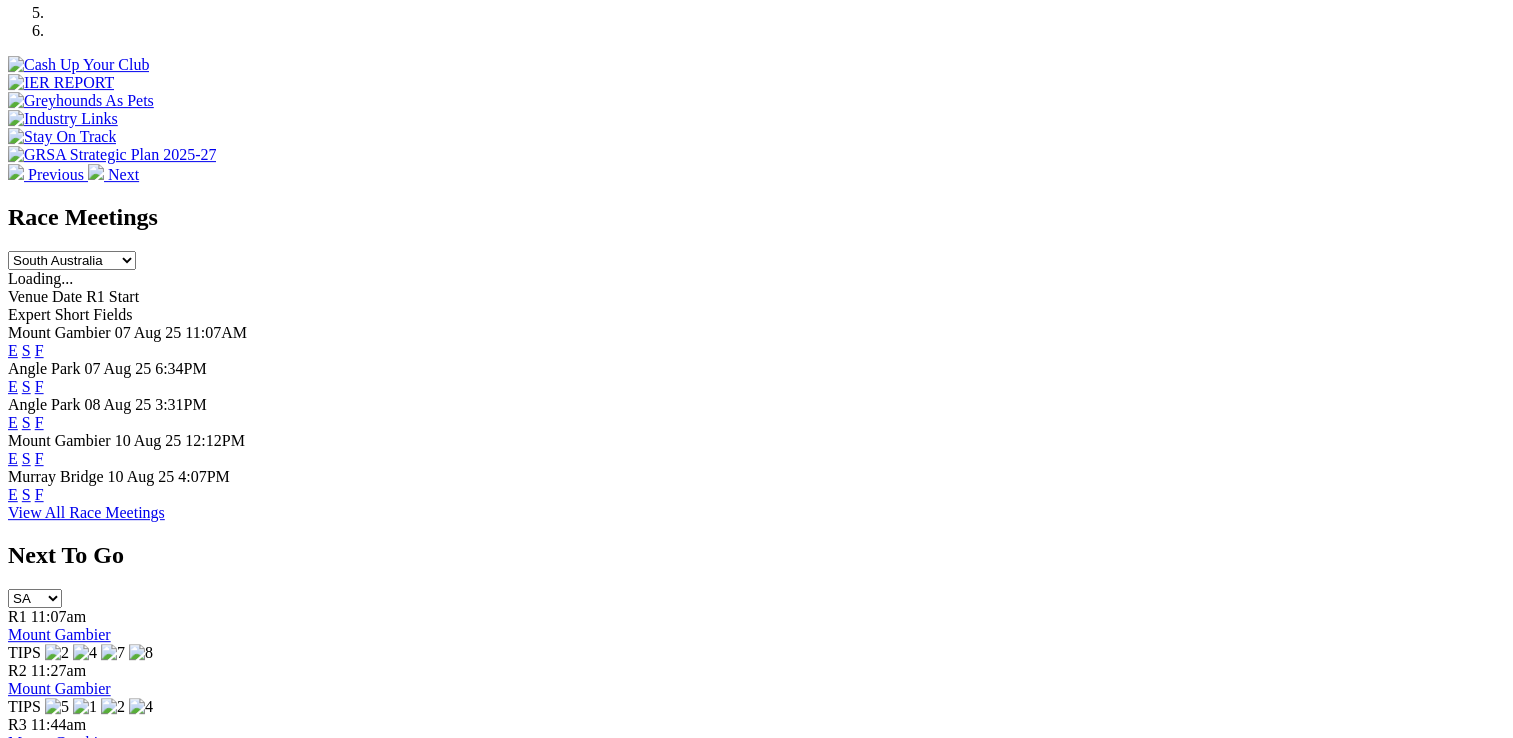 click on "F" at bounding box center (39, 386) 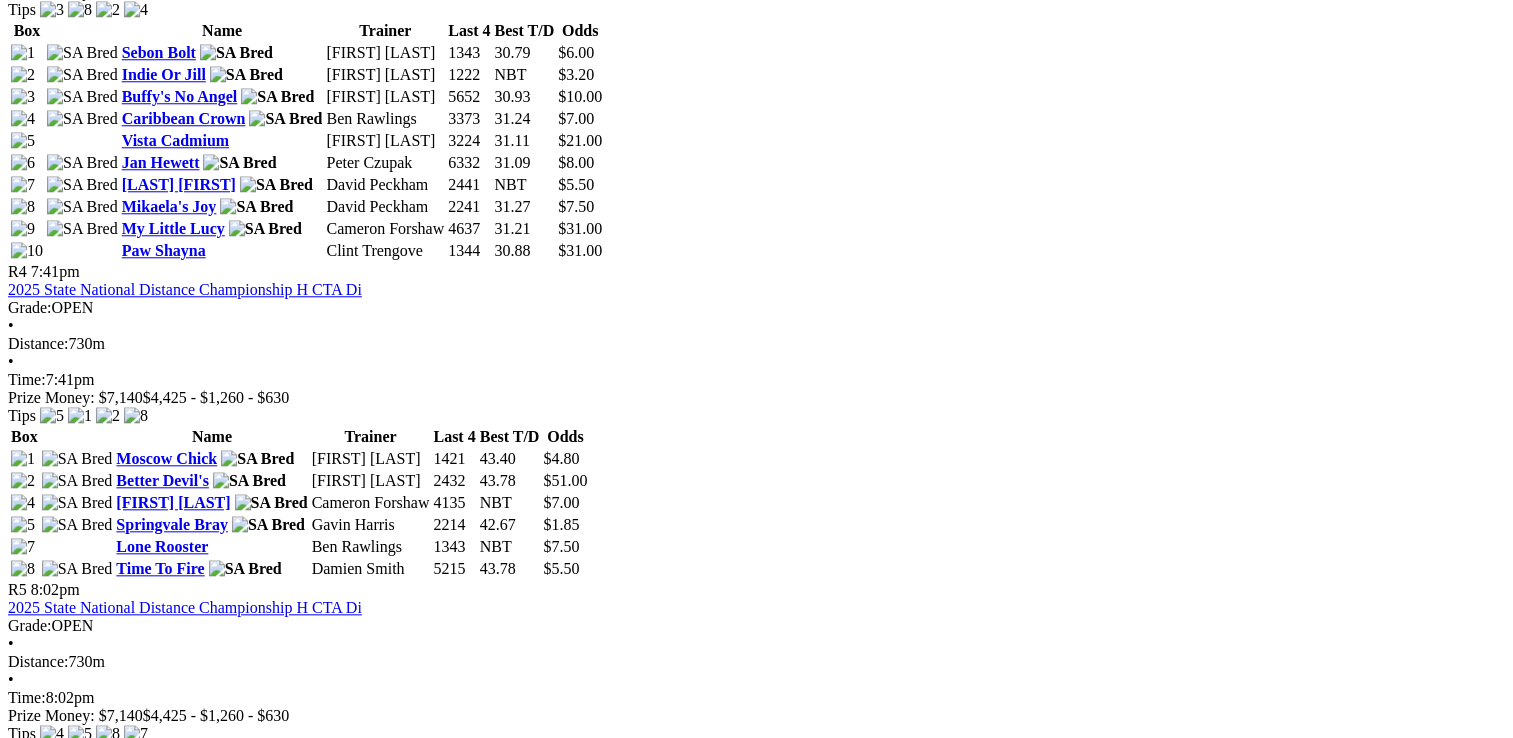 scroll, scrollTop: 2000, scrollLeft: 0, axis: vertical 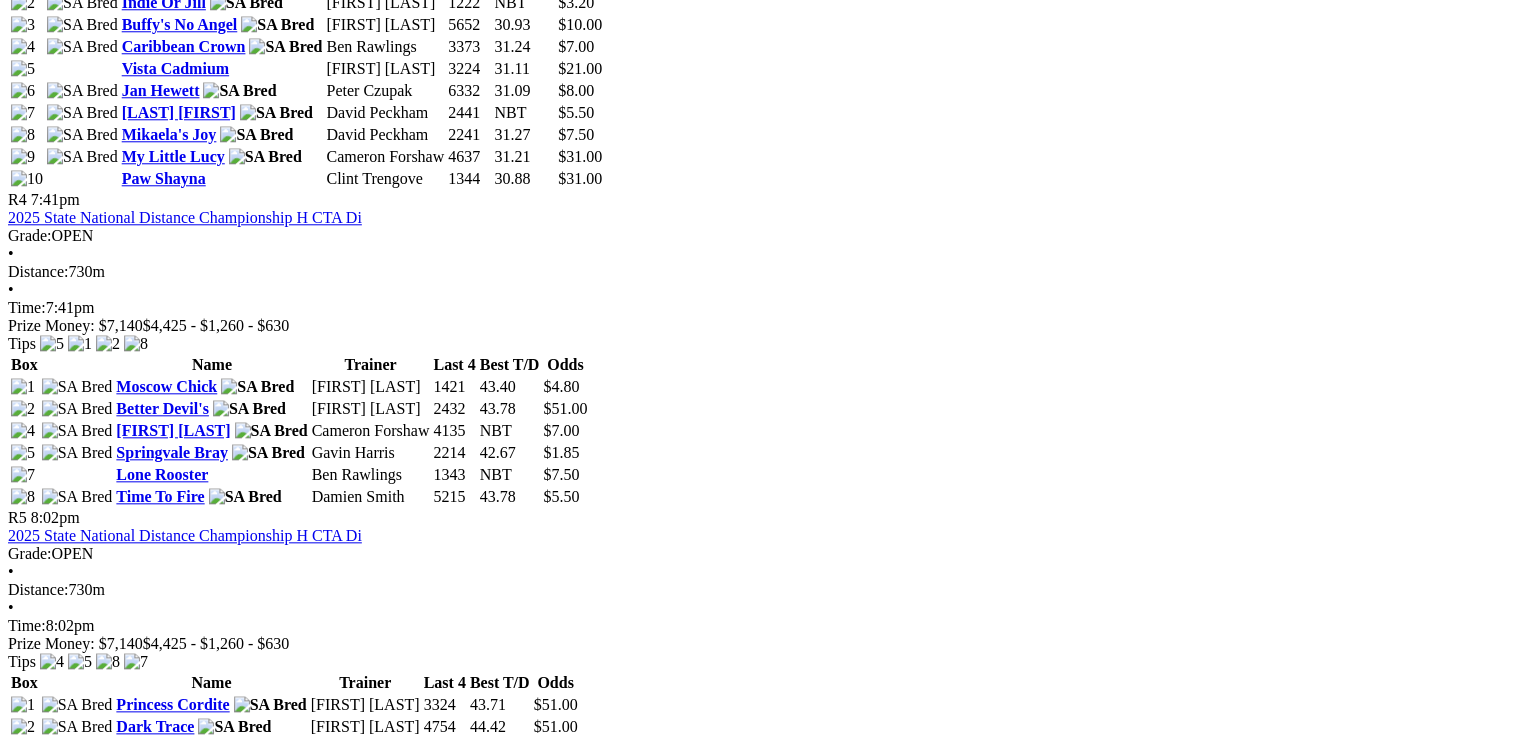 click on "Stormy Day" at bounding box center (163, 1680) 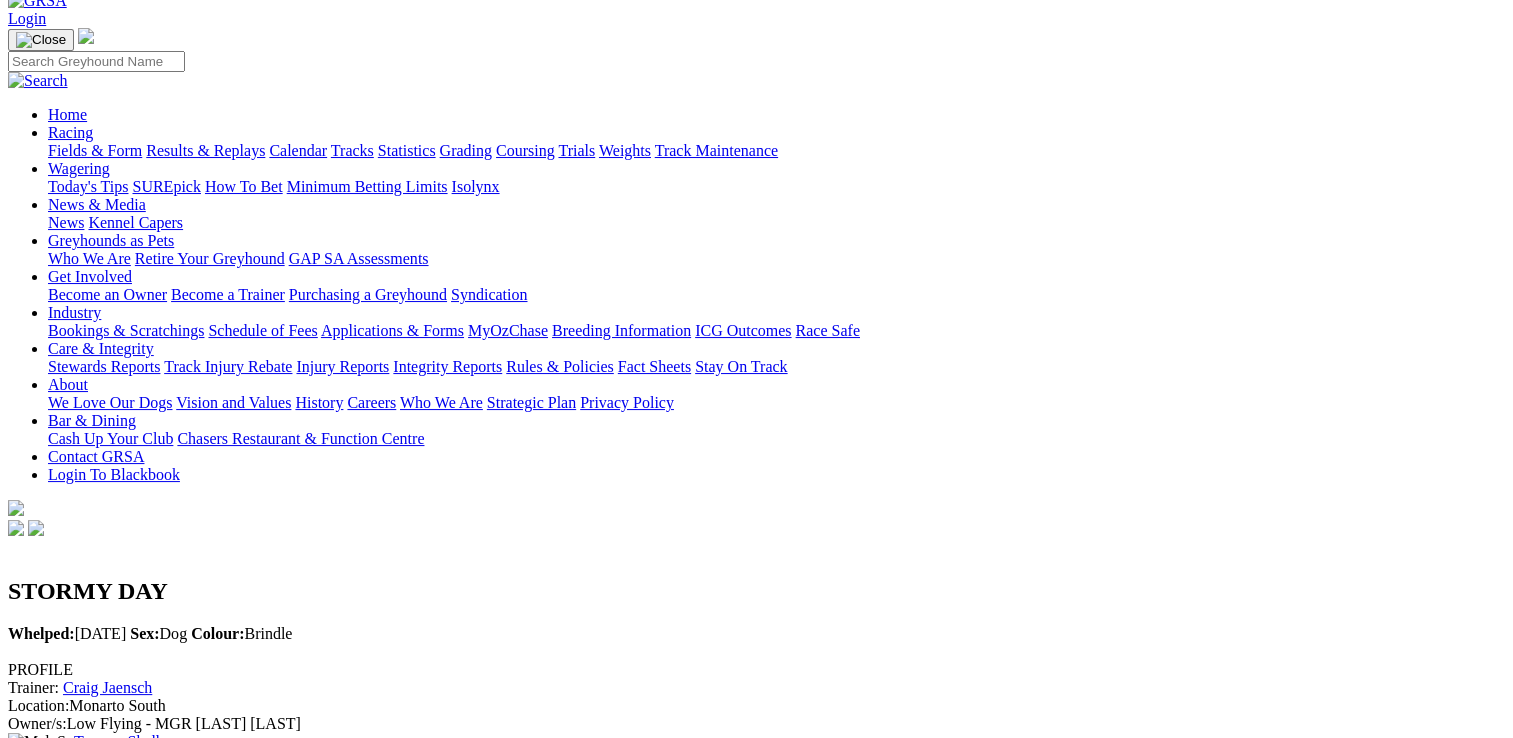 scroll, scrollTop: 100, scrollLeft: 0, axis: vertical 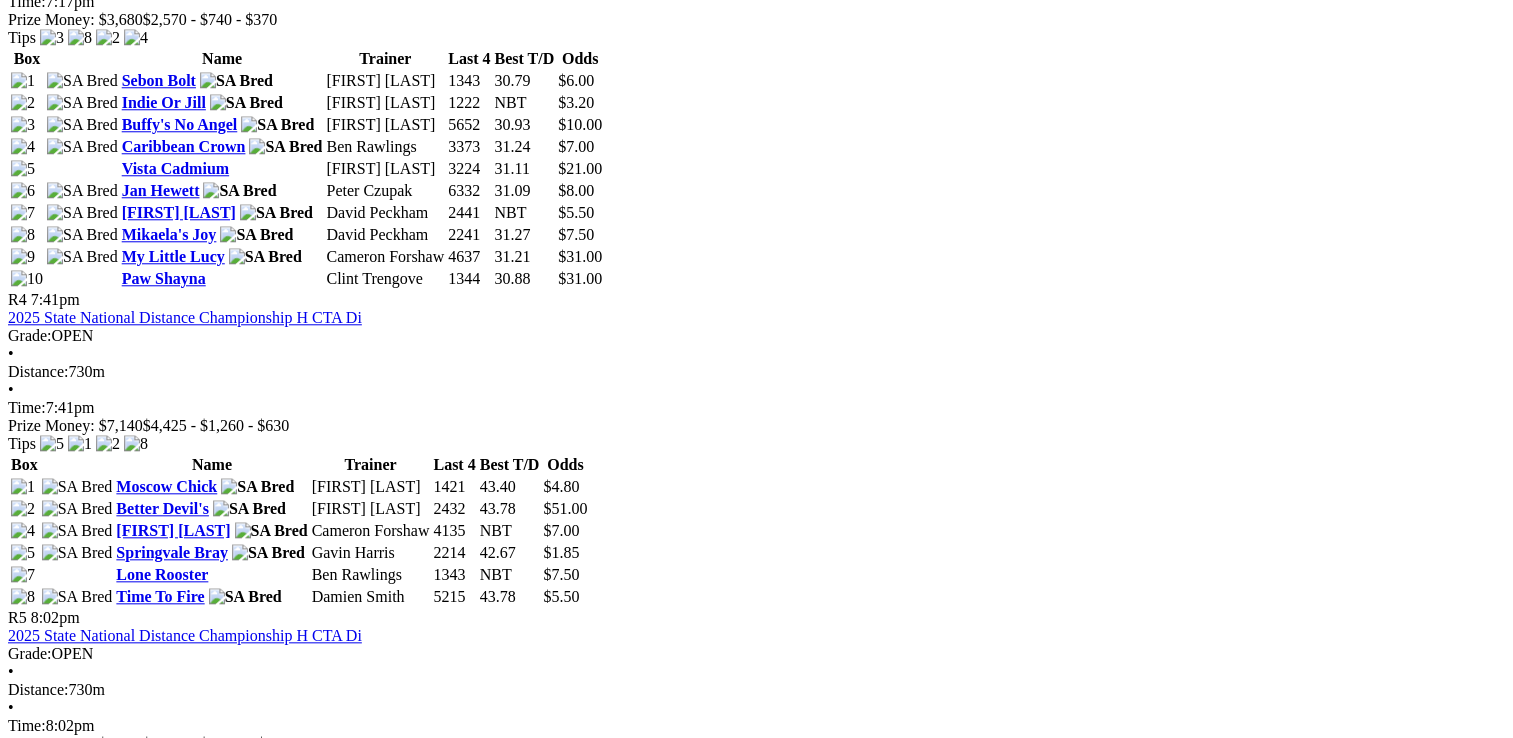 click on "GREYHOUNDS AS PETS MIXED STAKE CTA Division1" at bounding box center (201, 1611) 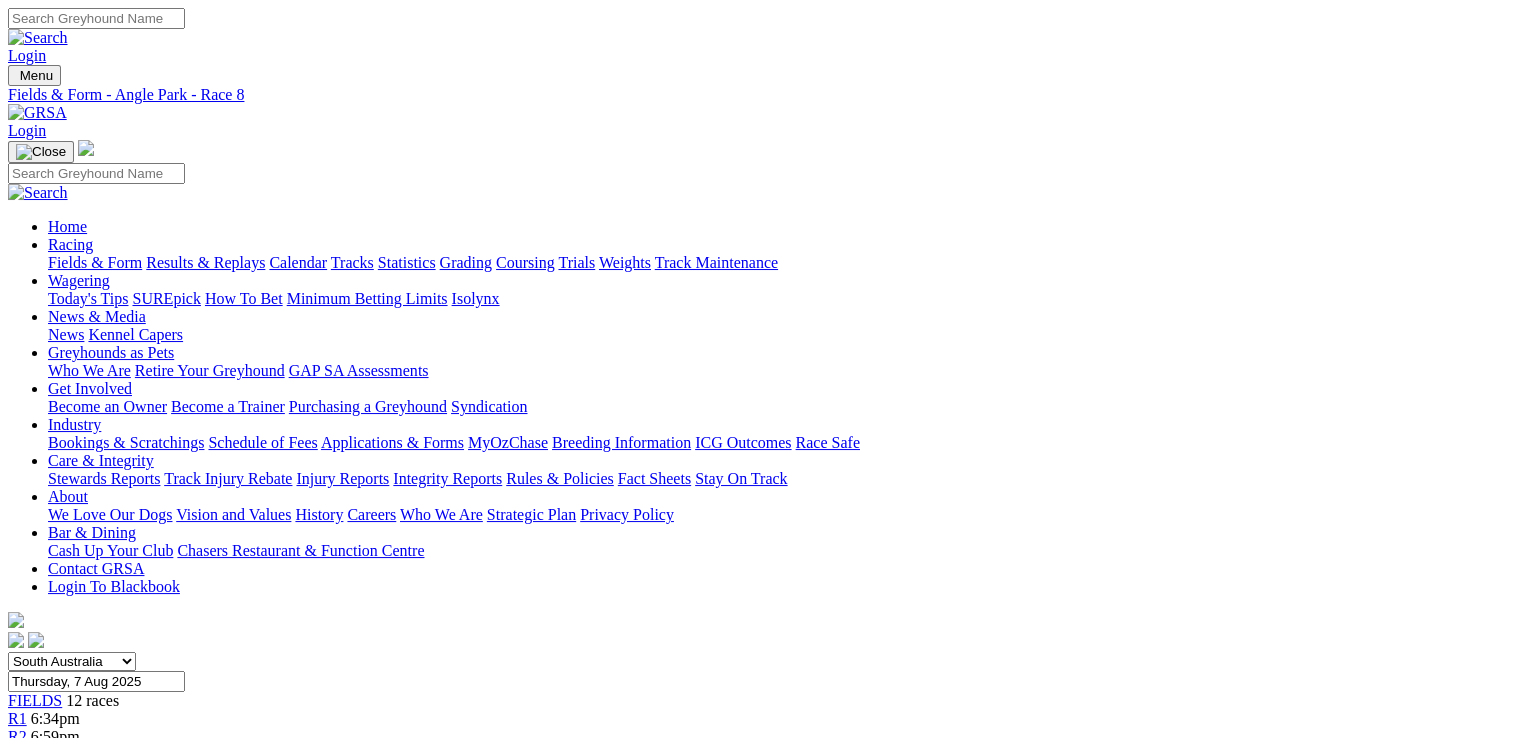 scroll, scrollTop: 100, scrollLeft: 0, axis: vertical 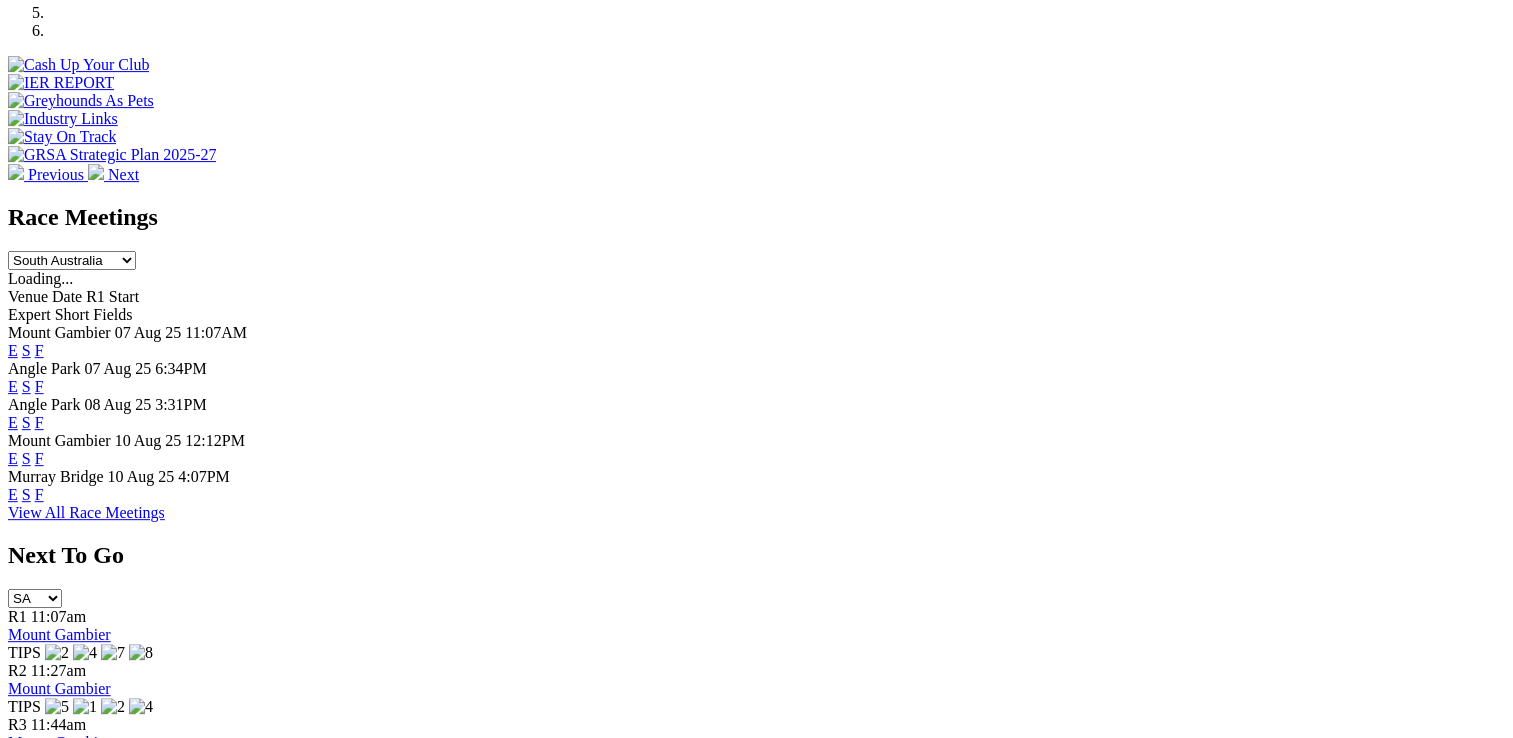 click on "F" at bounding box center (39, 422) 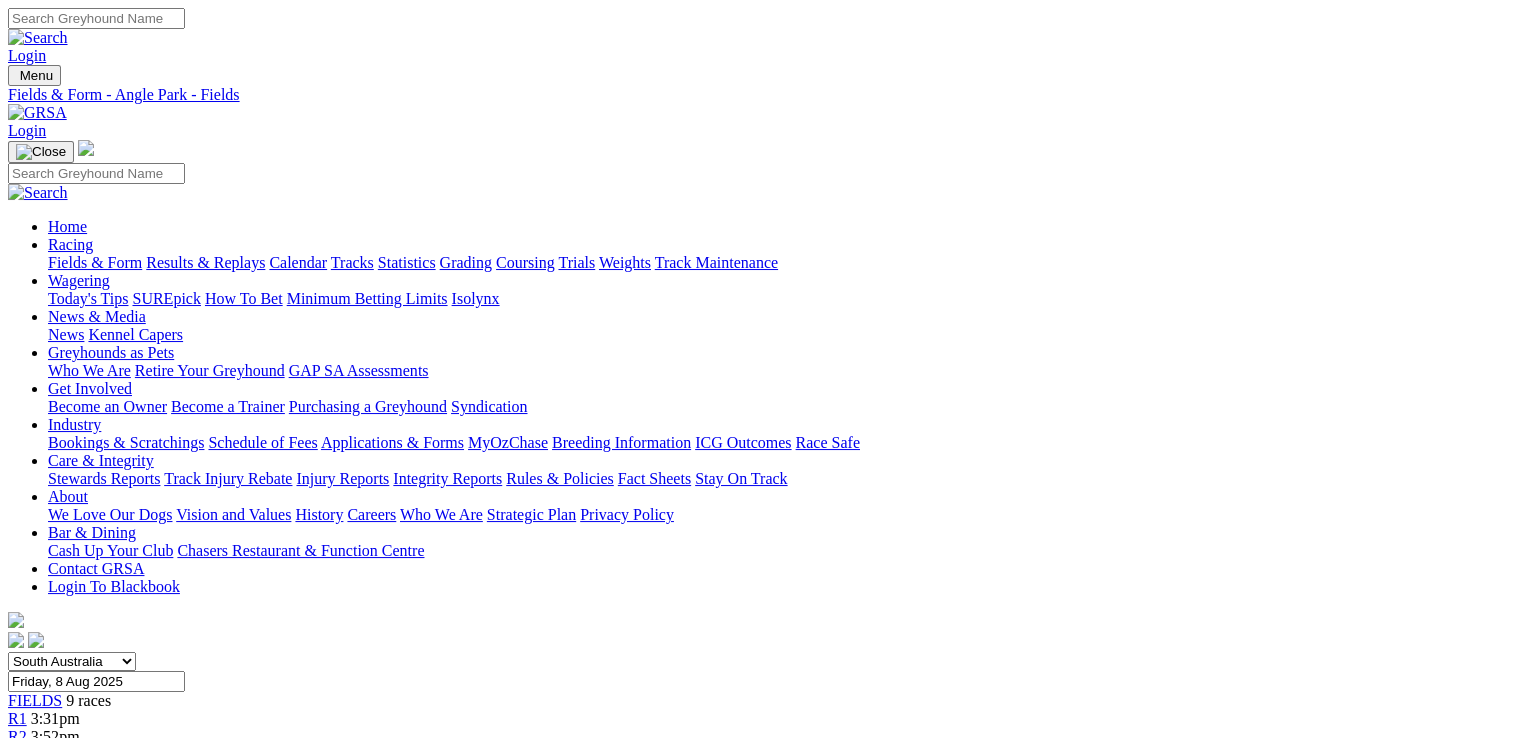 scroll, scrollTop: 0, scrollLeft: 0, axis: both 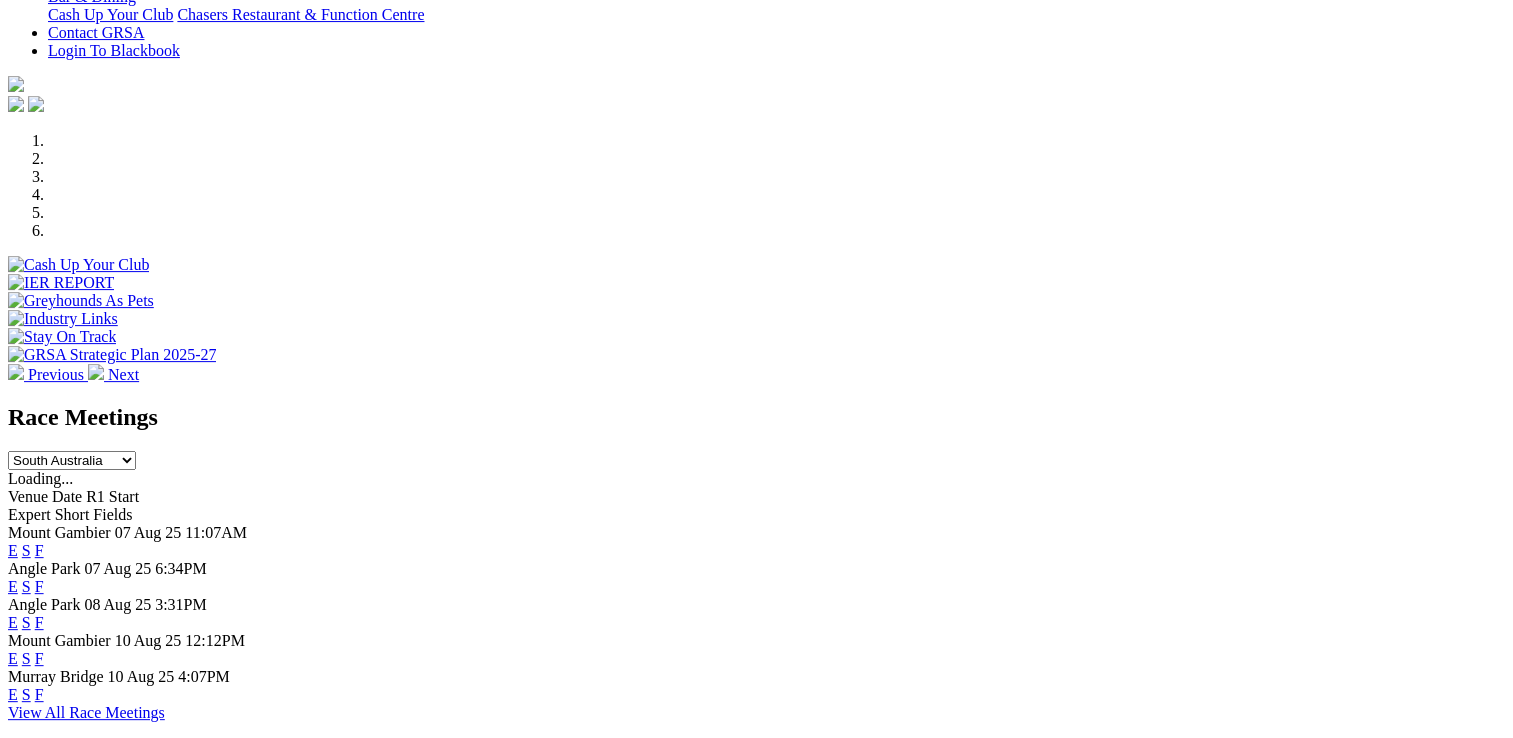 click on "F" at bounding box center (39, 550) 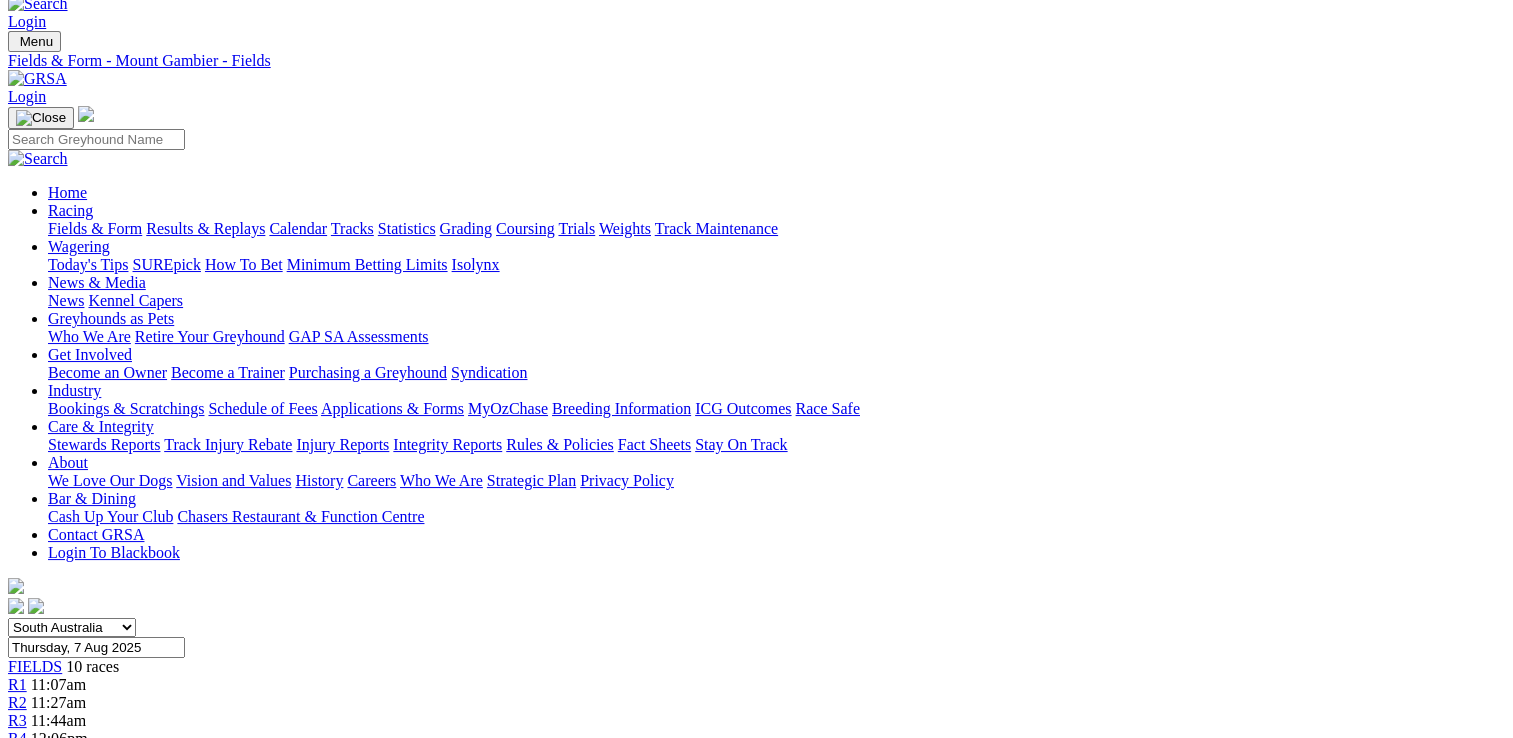 scroll, scrollTop: 0, scrollLeft: 0, axis: both 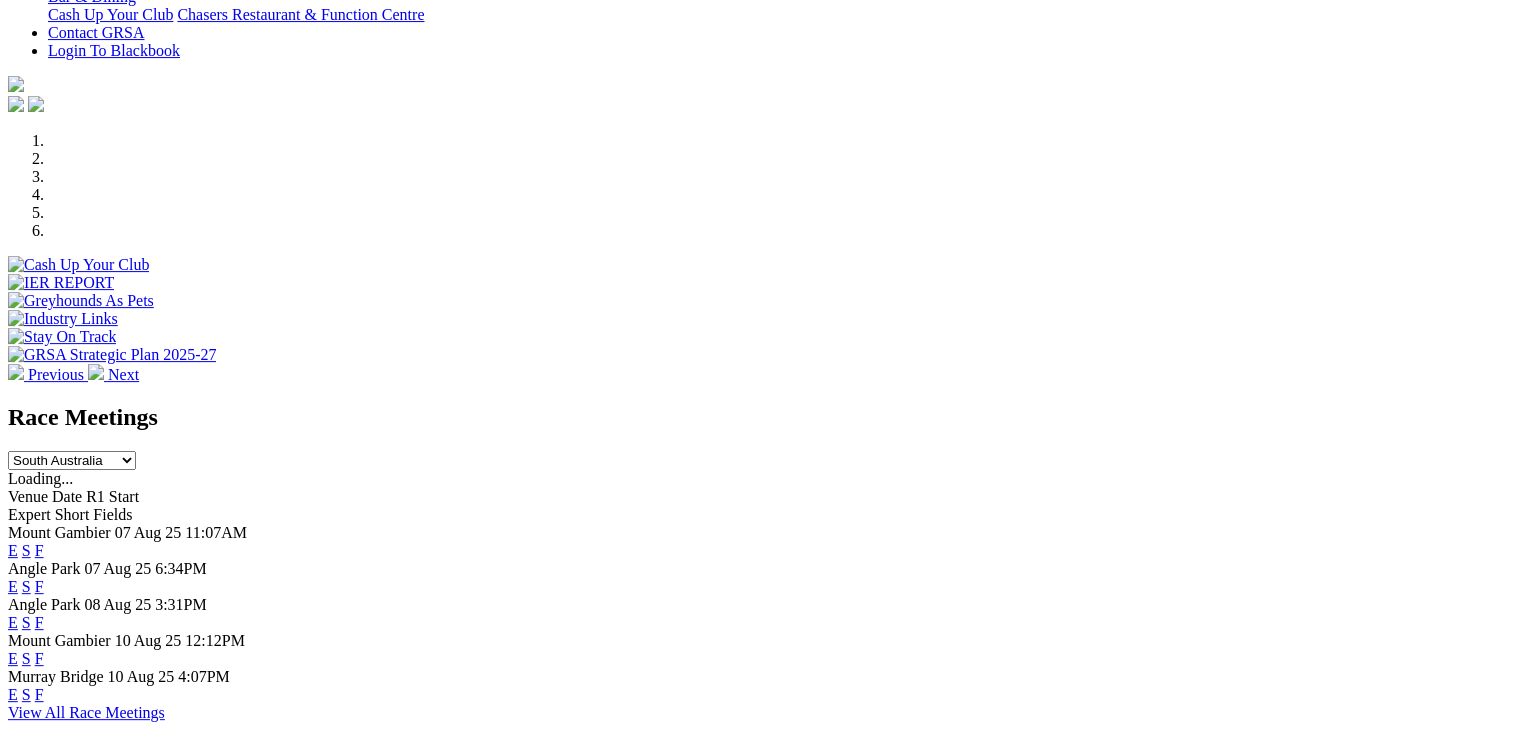 click on "F" at bounding box center (39, 586) 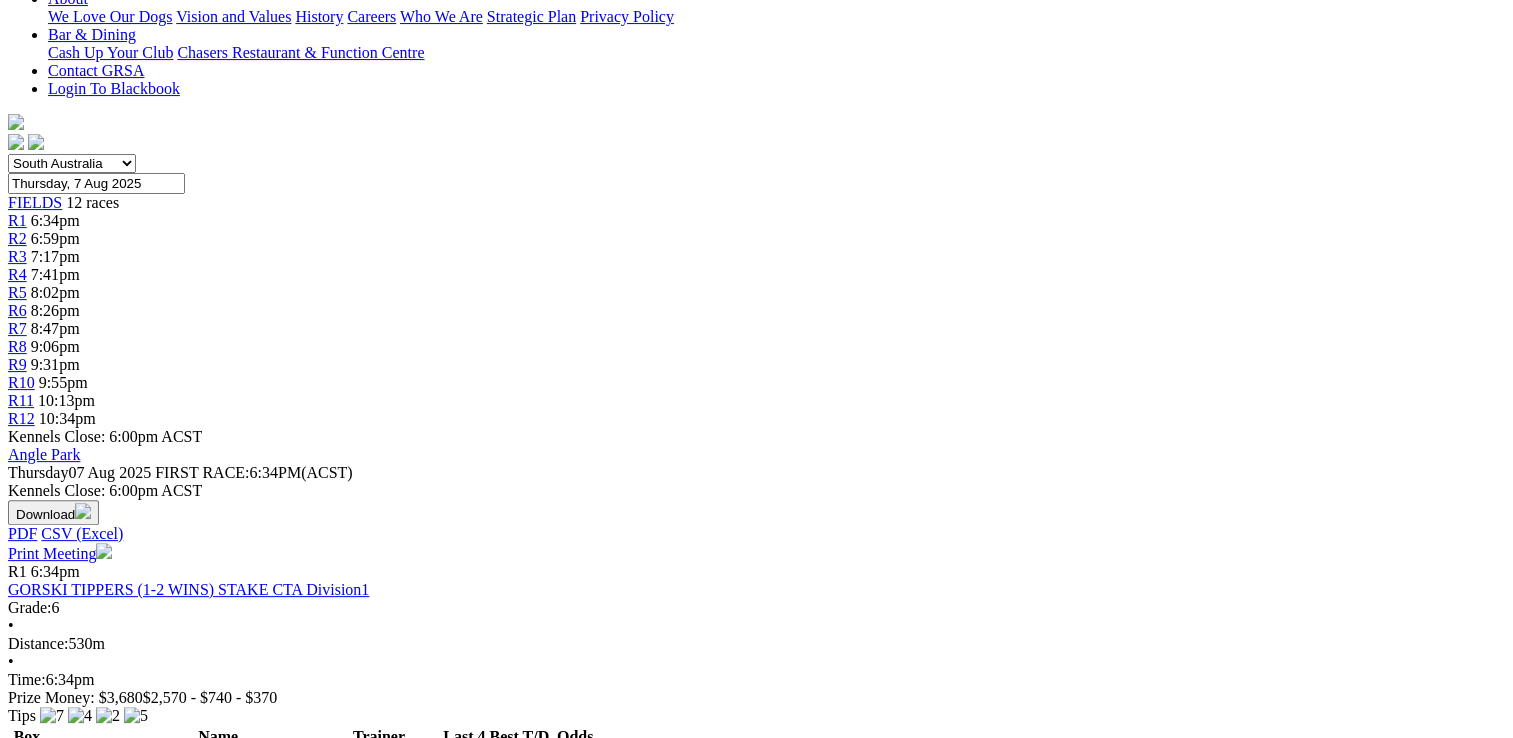 scroll, scrollTop: 500, scrollLeft: 0, axis: vertical 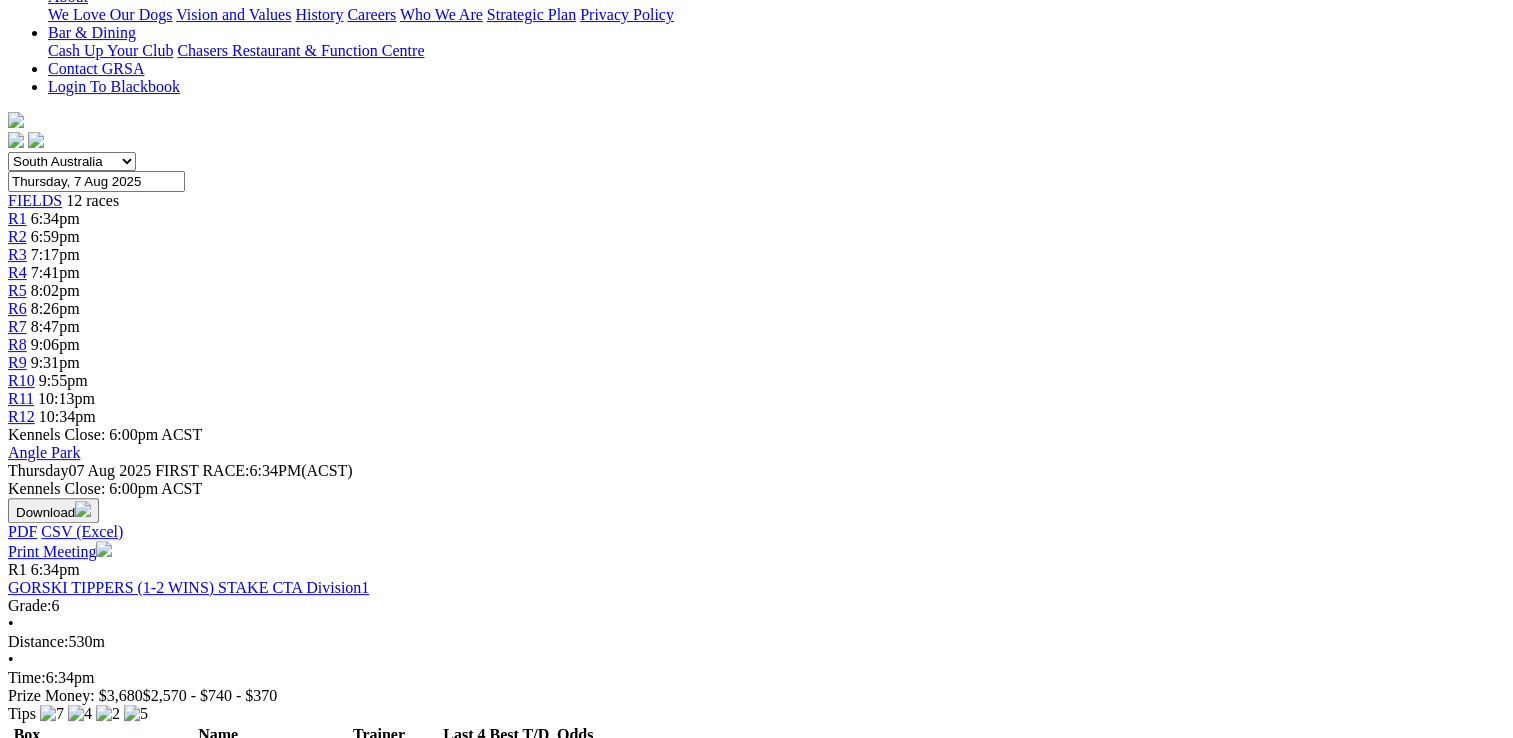 click on "Kim Johnstone" at bounding box center [379, 779] 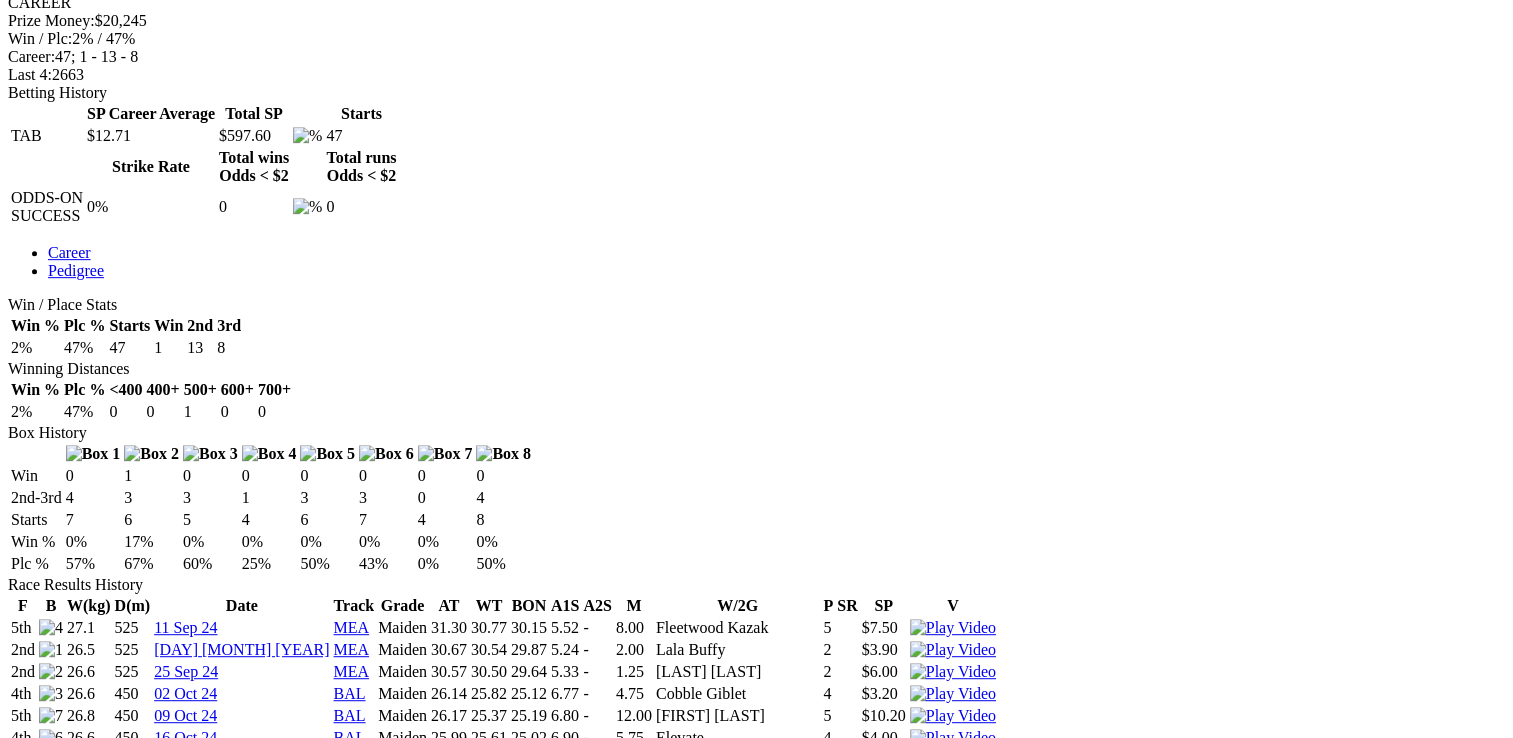 scroll, scrollTop: 1100, scrollLeft: 0, axis: vertical 